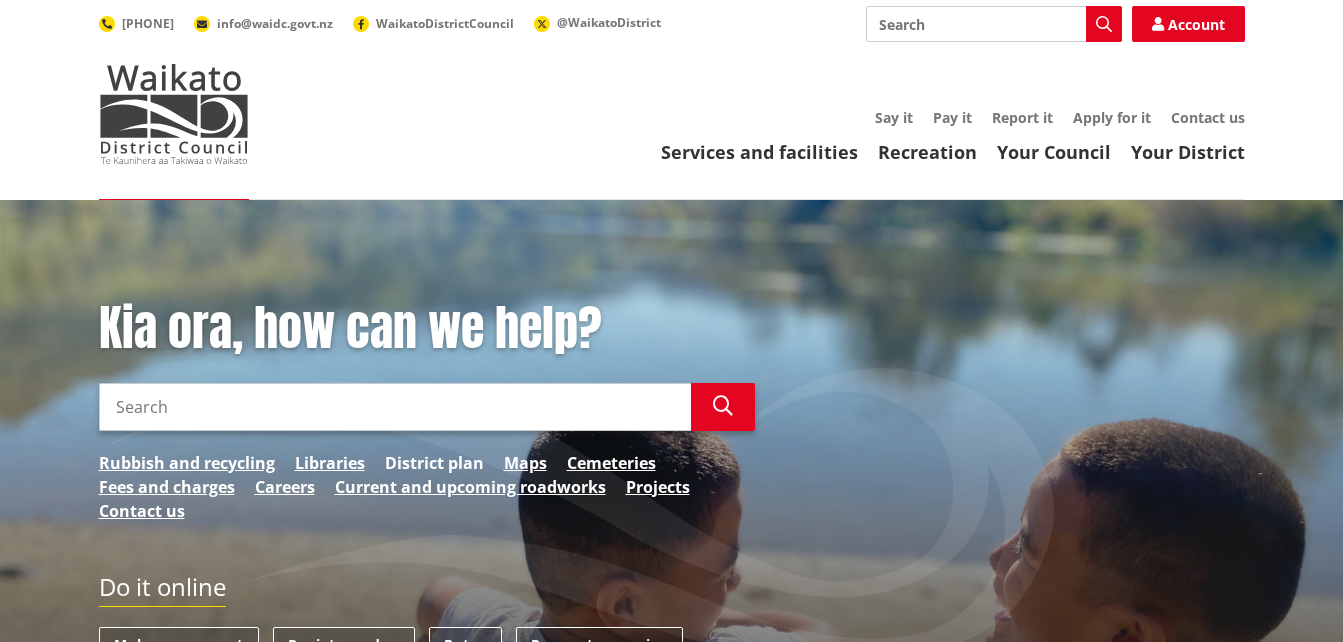 scroll, scrollTop: 0, scrollLeft: 0, axis: both 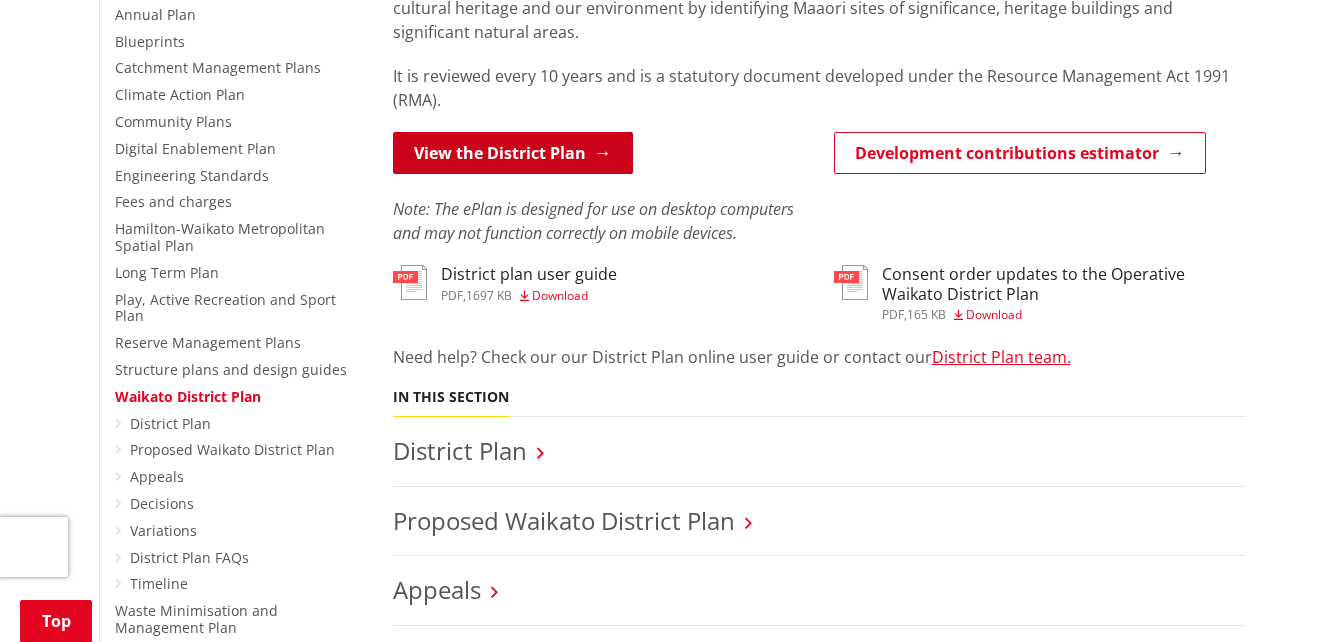click on "View the District Plan" at bounding box center (513, 153) 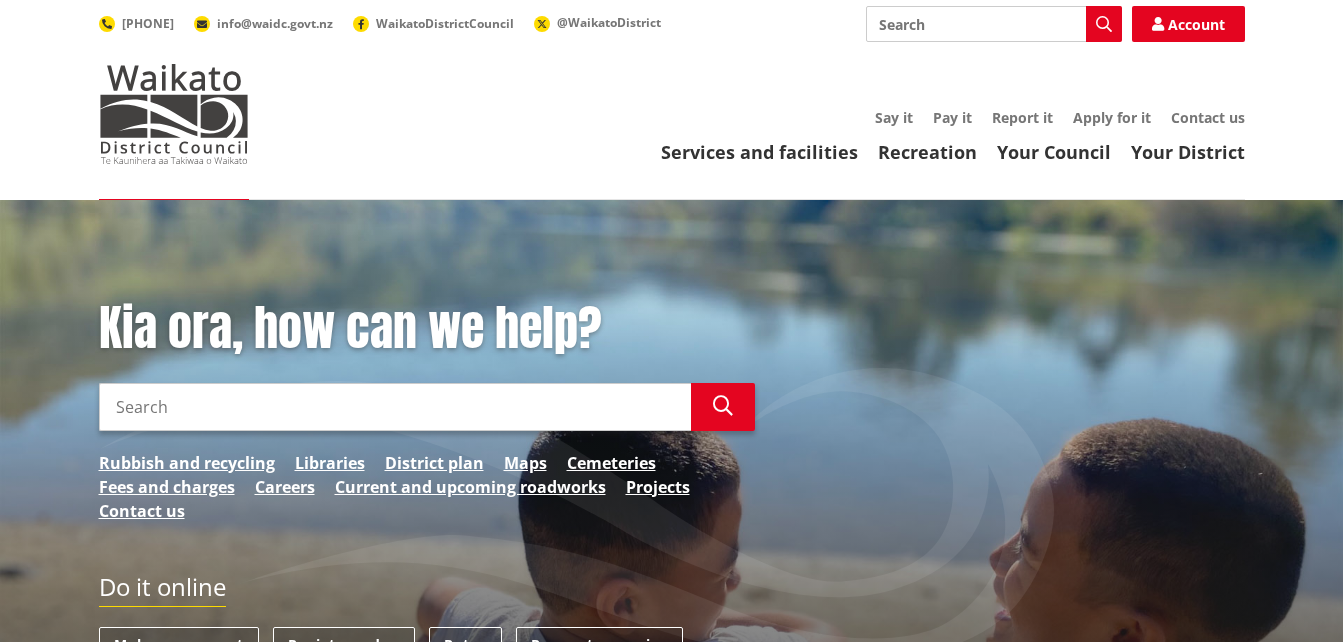 scroll, scrollTop: 0, scrollLeft: 0, axis: both 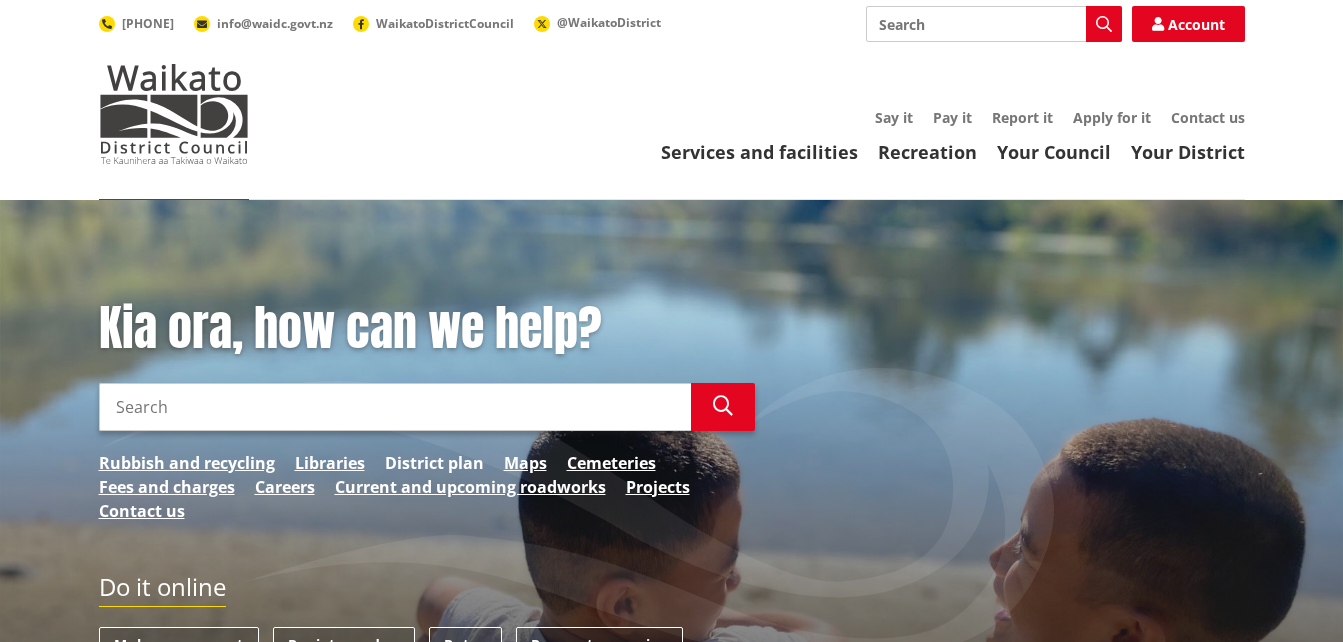 drag, startPoint x: 0, startPoint y: 0, endPoint x: 446, endPoint y: 463, distance: 642.87244 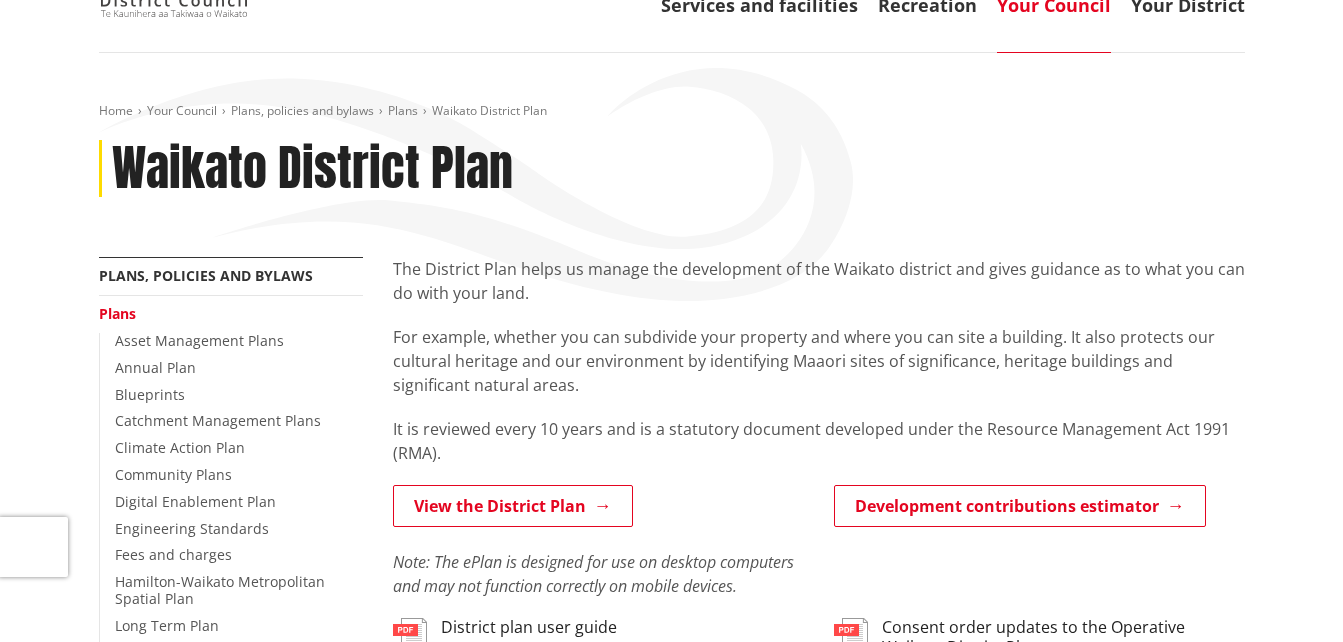 scroll, scrollTop: 300, scrollLeft: 0, axis: vertical 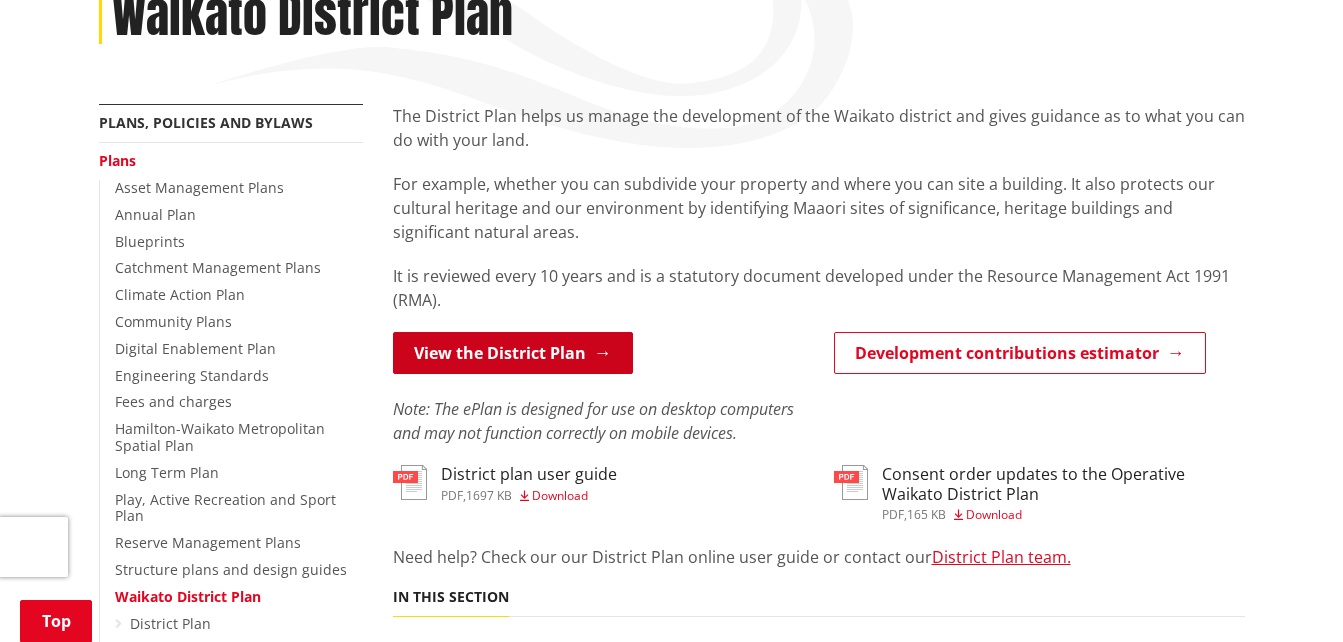 click on "View the District Plan" at bounding box center (513, 353) 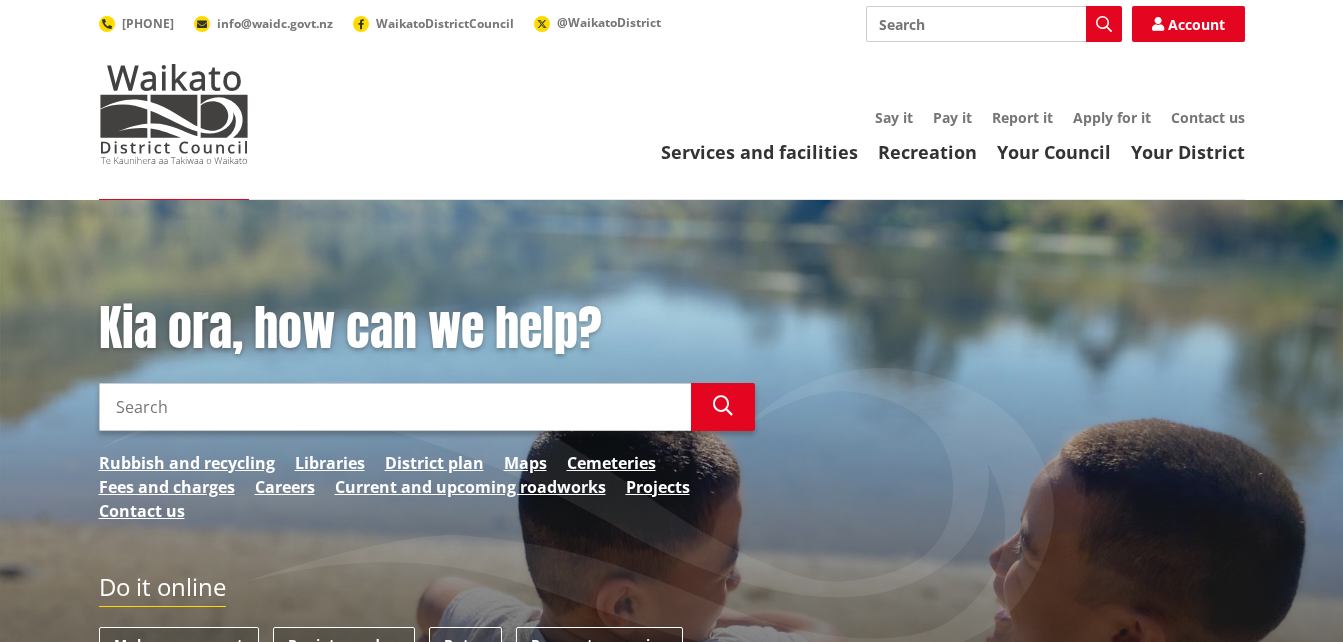 click on "District plan" at bounding box center (434, 463) 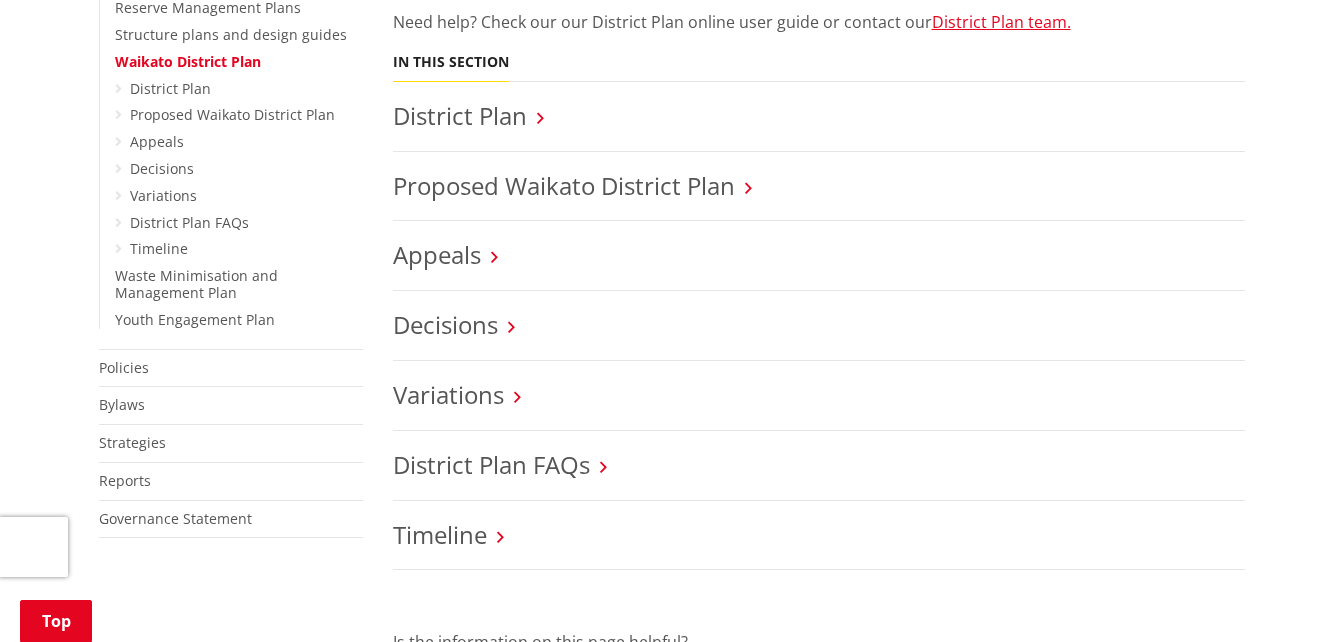 scroll, scrollTop: 800, scrollLeft: 0, axis: vertical 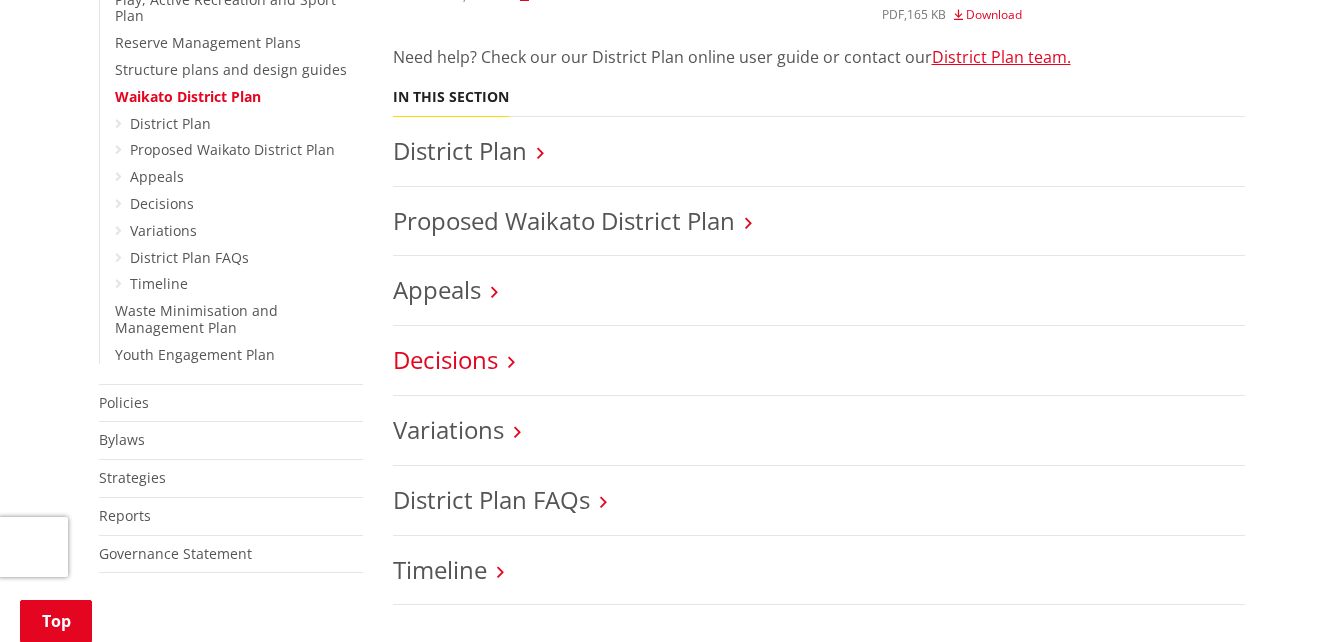 click on "Decisions" at bounding box center [445, 359] 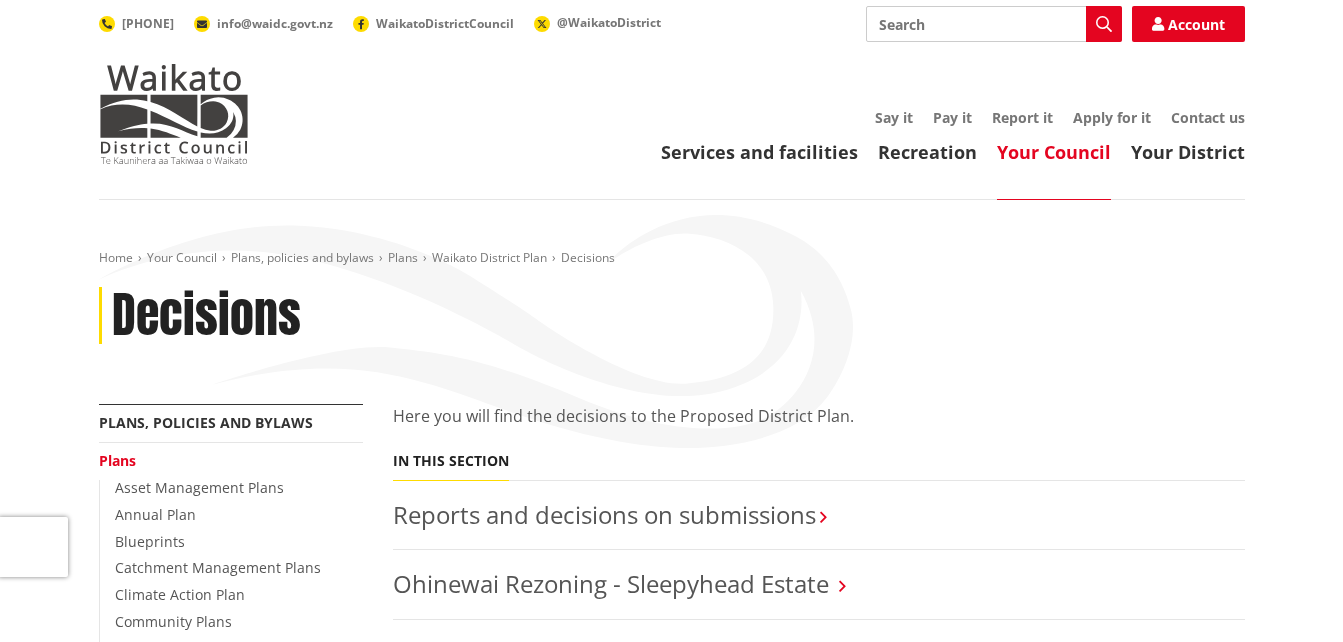 scroll, scrollTop: 0, scrollLeft: 0, axis: both 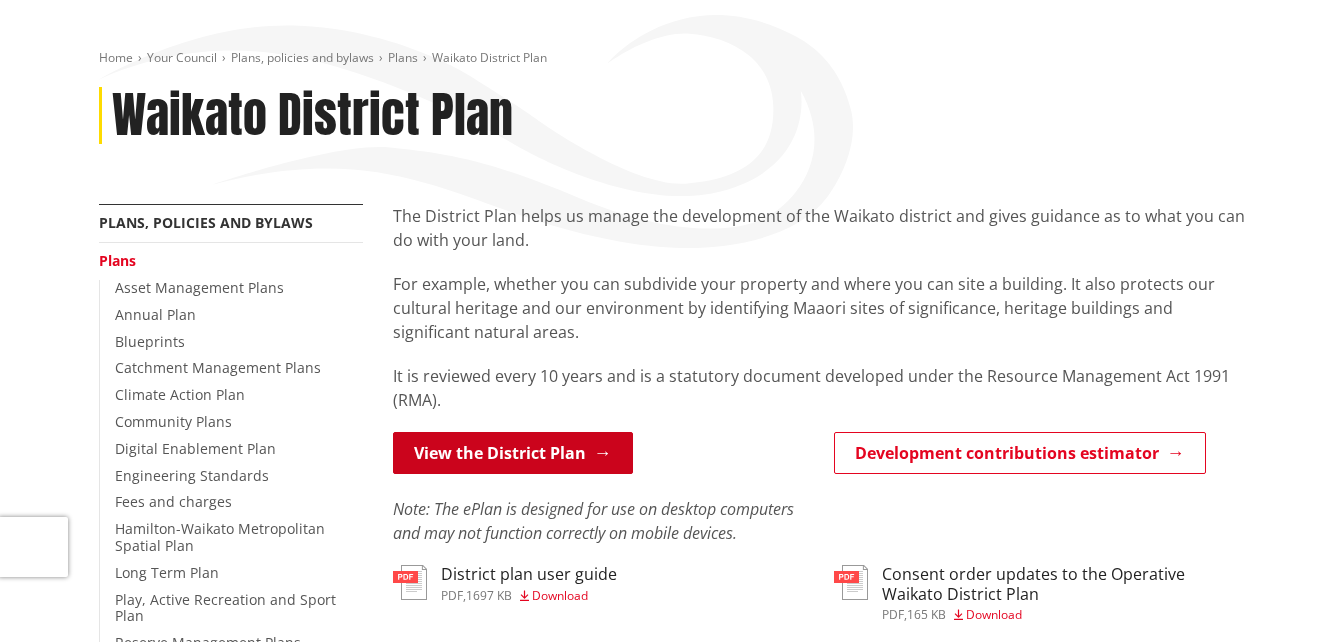 click on "View the District Plan" at bounding box center (513, 453) 